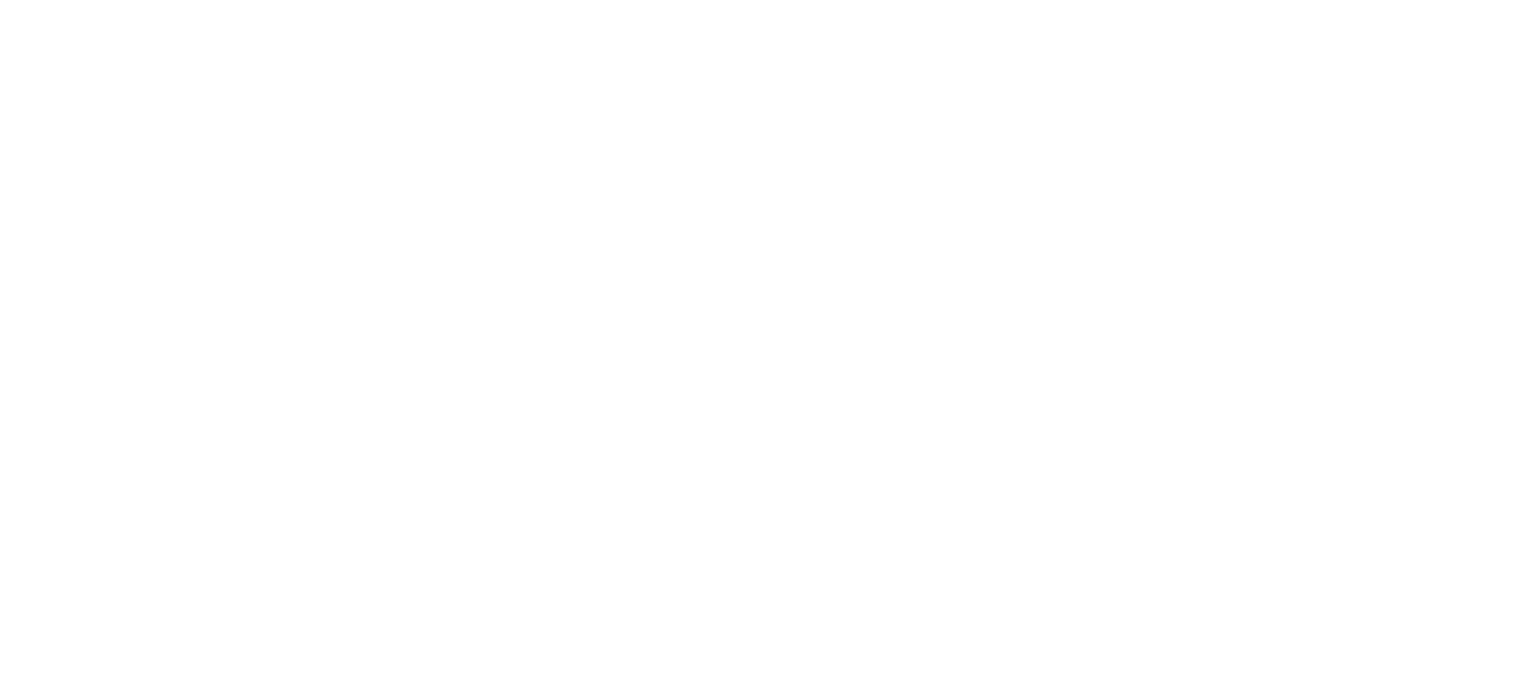 scroll, scrollTop: 0, scrollLeft: 0, axis: both 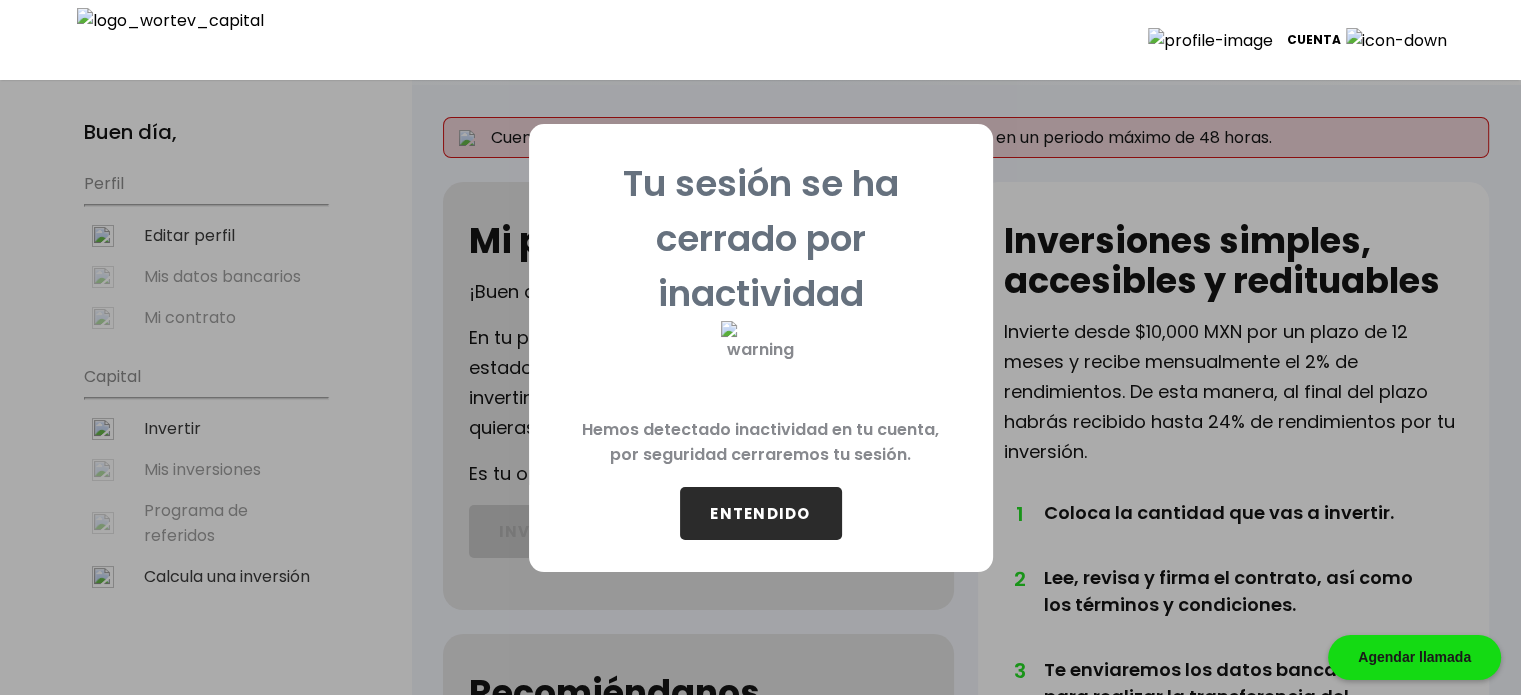 click on "ENTENDIDO" at bounding box center (761, 513) 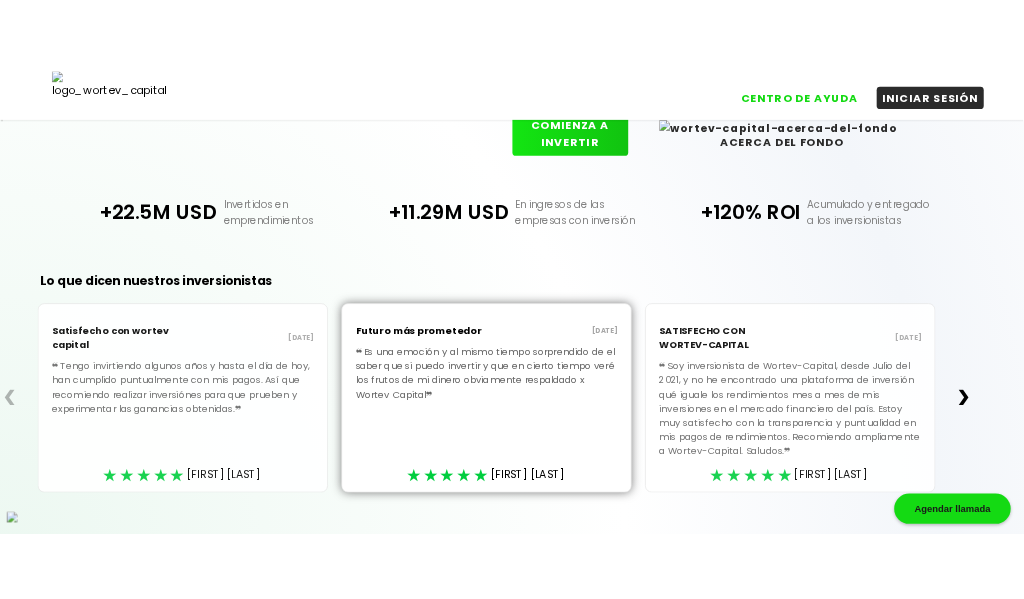 scroll, scrollTop: 372, scrollLeft: 0, axis: vertical 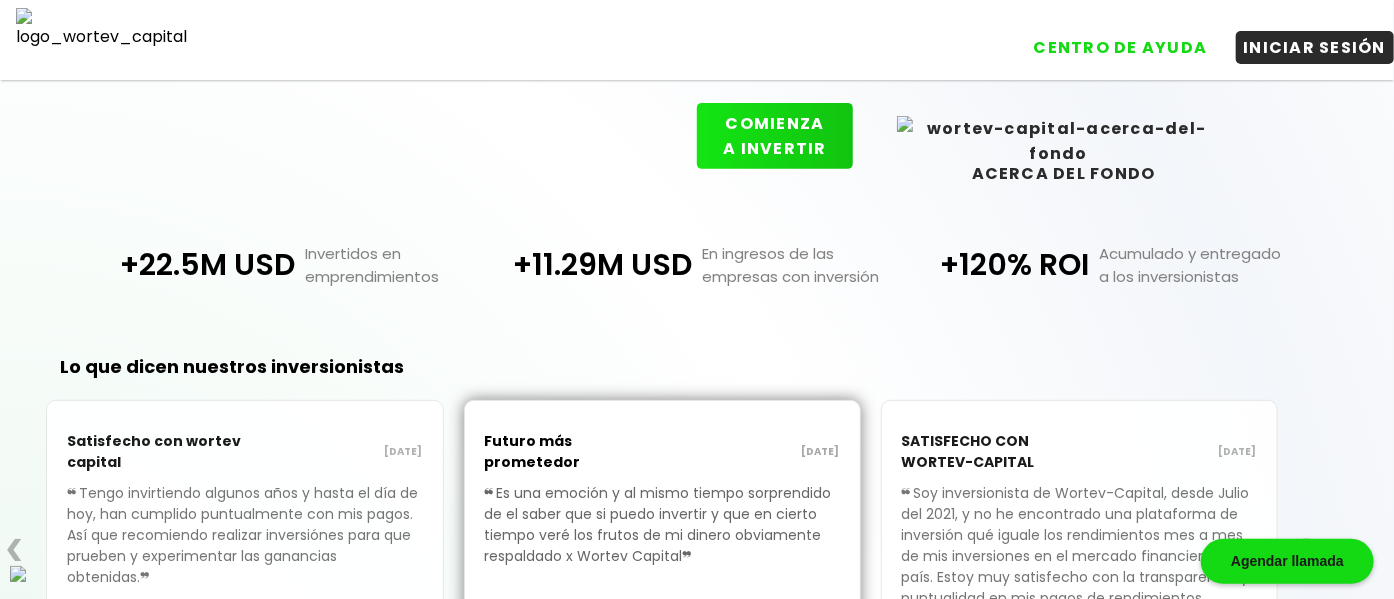 click on "Lo que dicen nuestros inversionistas ❮ Satisfecho con wortev capital 24/03/2025 ❝ Tengo invirtiendo algunos años y hasta el día de hoy, han cumplido puntualmente con mis pagos.
Así que recomiendo realizar inversiónes para que prueben y experimentar las ganancias obtenidas. ❞ ★★★★★ ALFREDO R. Futuro más prometedor 14/03/2025 ❝ Es una emoción y al mismo tiempo sorprendido de el saber que si puedo invertir y que en cierto tiempo veré los frutos de mi dinero obviamente respaldado x Wortev Capital ❞ ★★★★★ JOSE L. SATISFECHO CON WORTEV-CAPITAL 10/03/2025 ❝ Soy inversionista de Wortev-Capital, desde Julio del 2021, y no he encontrado una plataforma de inversión qué iguale los rendimientos mes a mes de mis inversiones en el mercado financiero del país. Estoy muy satisfecho con la transparencia y puntualidad en mis pagos de rendimientos. Recomiendo ampliamente a Wortev-Capital. Saludos. ❞ ★★★★★ ANTONIO F. ❯" at bounding box center (662, 560) 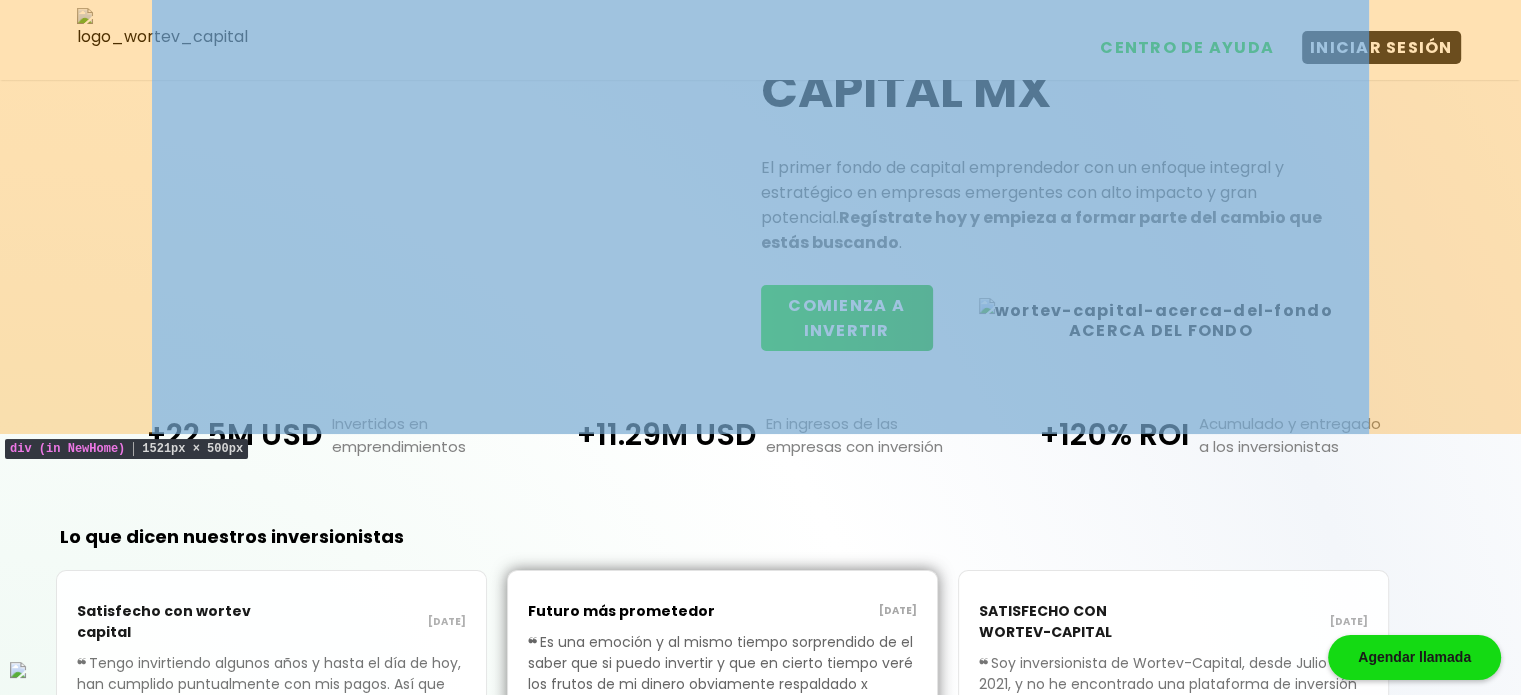 scroll, scrollTop: 233, scrollLeft: 0, axis: vertical 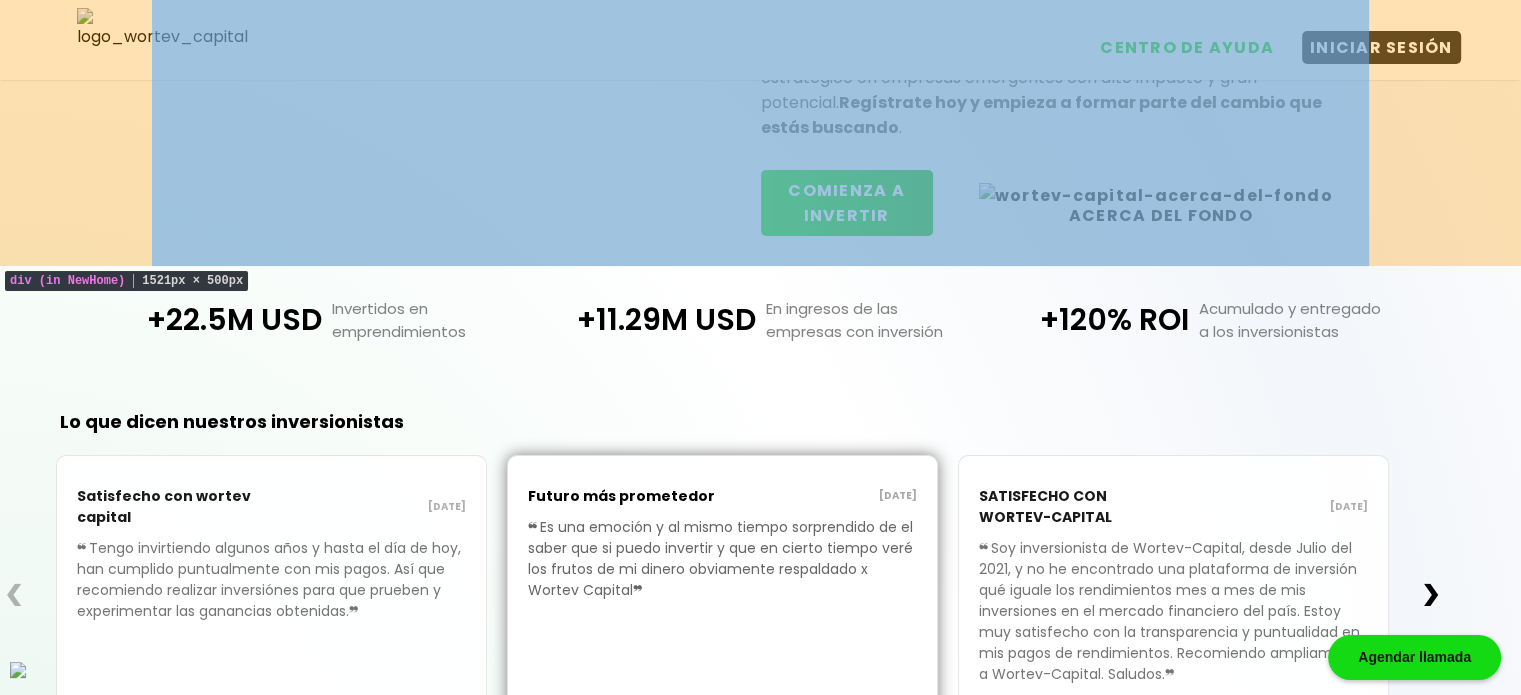 click on "Únete a WORTEV CAPITAL MX El primer fondo de capital emprendedor con un enfoque integral y estratégico en empresas emergentes con alto impacto y gran potencial.  Regístrate hoy y empieza a formar parte del cambio que estás buscando . INICIAR SESIÓN COMIENZA A INVERTIR ACERCA DEL FONDO" at bounding box center (760, 42) 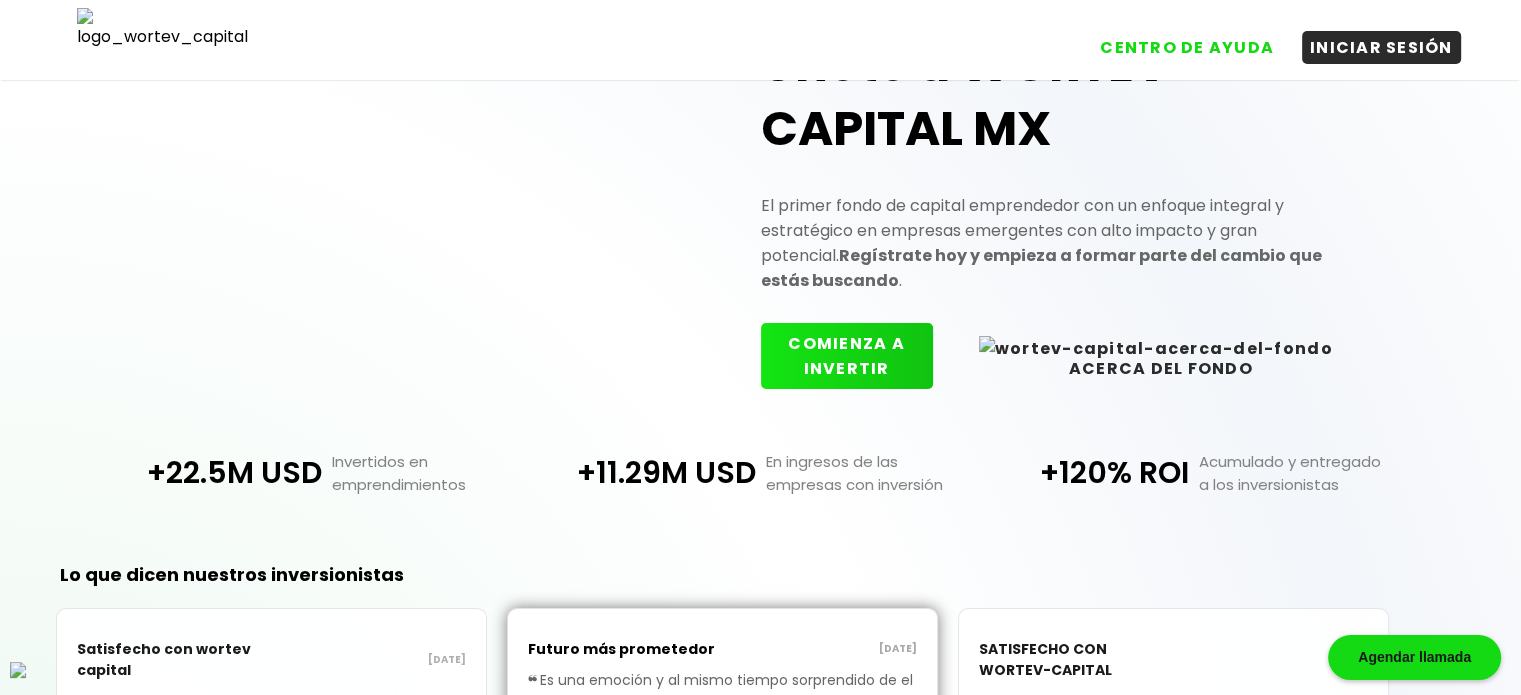scroll, scrollTop: 0, scrollLeft: 0, axis: both 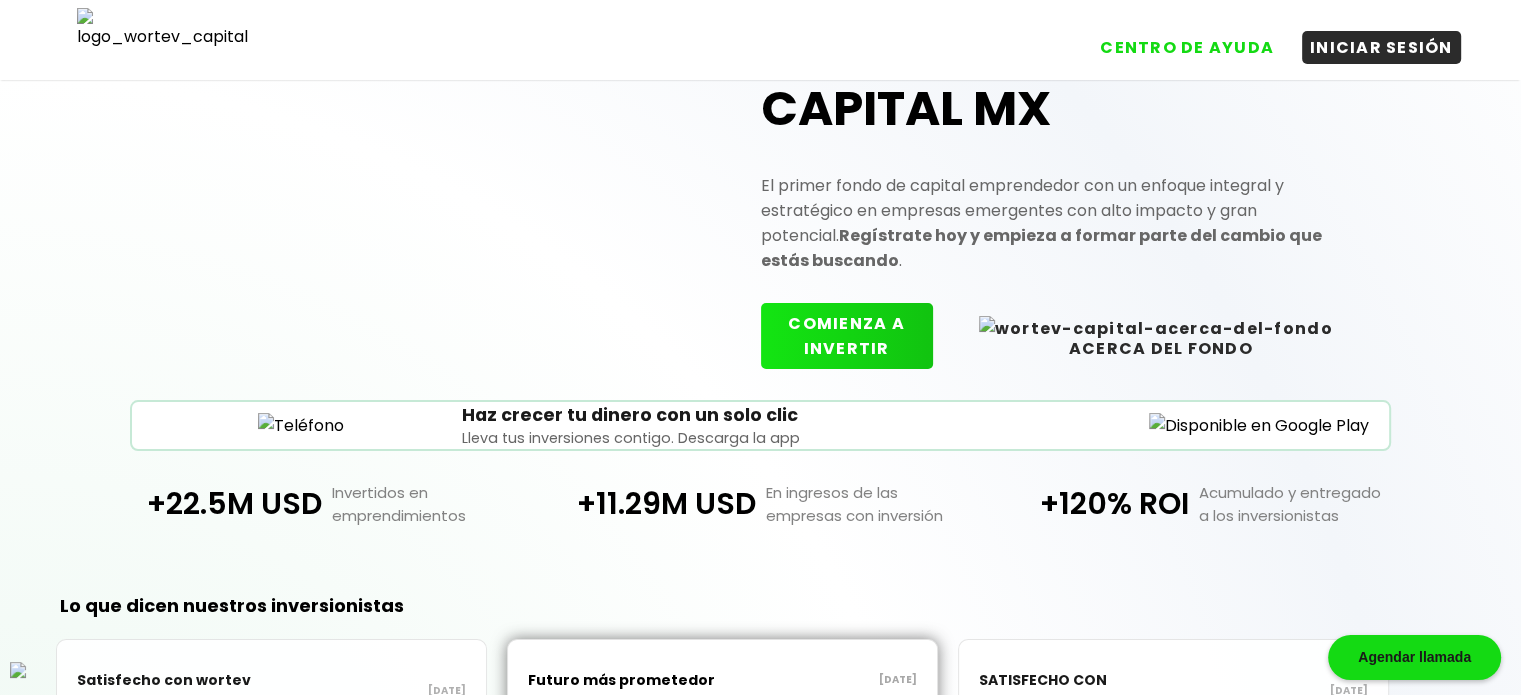 click on "Únete a WORTEV CAPITAL MX El primer fondo de capital emprendedor con un enfoque integral y estratégico en empresas emergentes con alto impacto y gran potencial.  Regístrate hoy y empieza a formar parte del cambio que estás buscando . INICIAR SESIÓN COMIENZA A INVERTIR ACERCA DEL FONDO" at bounding box center [760, 175] 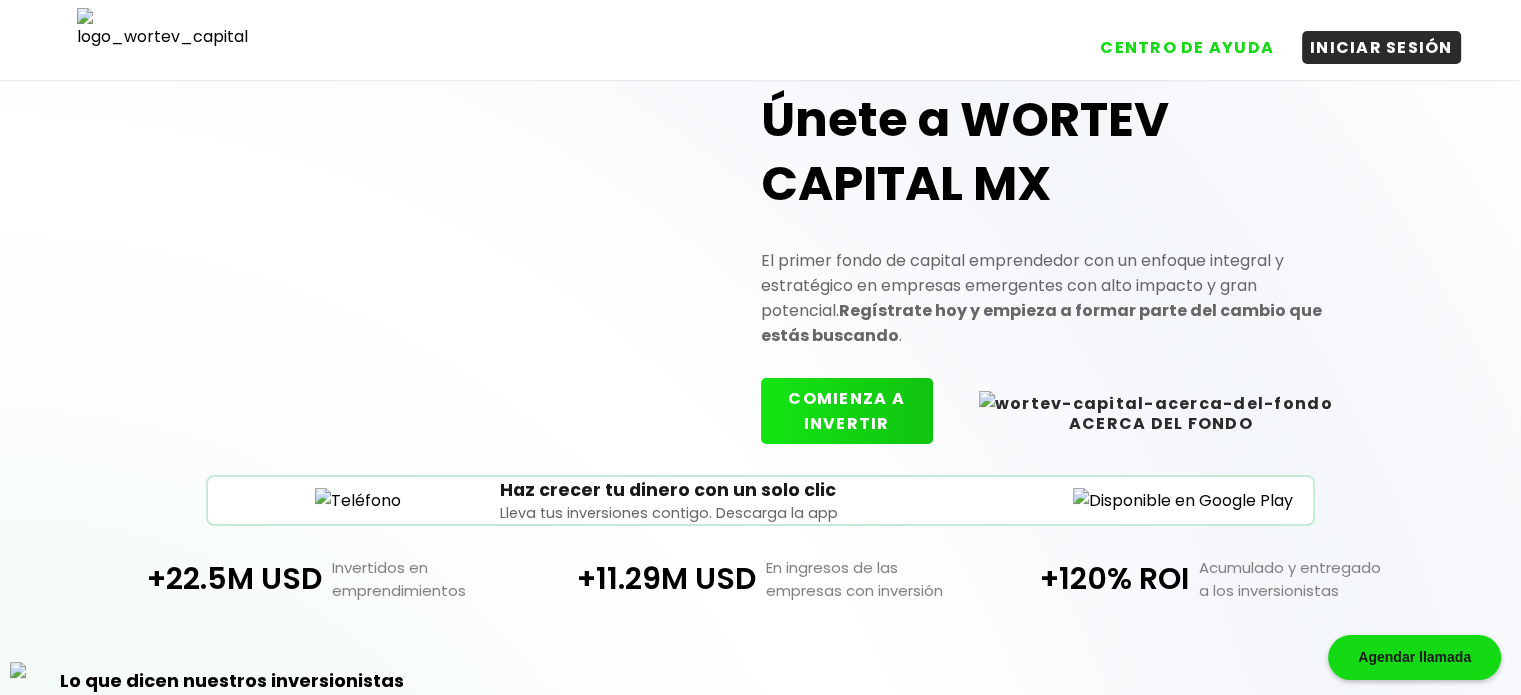 scroll, scrollTop: 66, scrollLeft: 0, axis: vertical 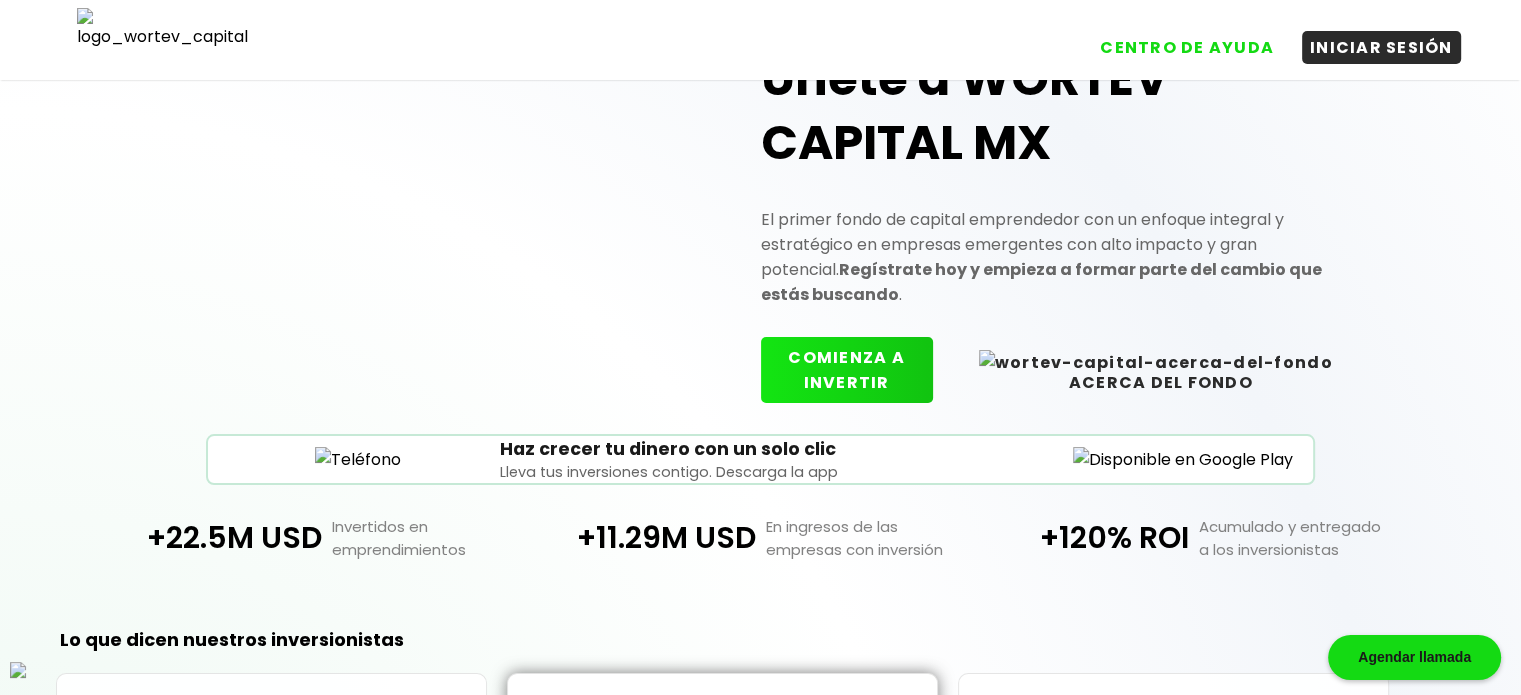 click on "Haz crecer tu dinero con un solo clic Lleva tus inversiones contigo. Descarga la app" at bounding box center (760, 459) 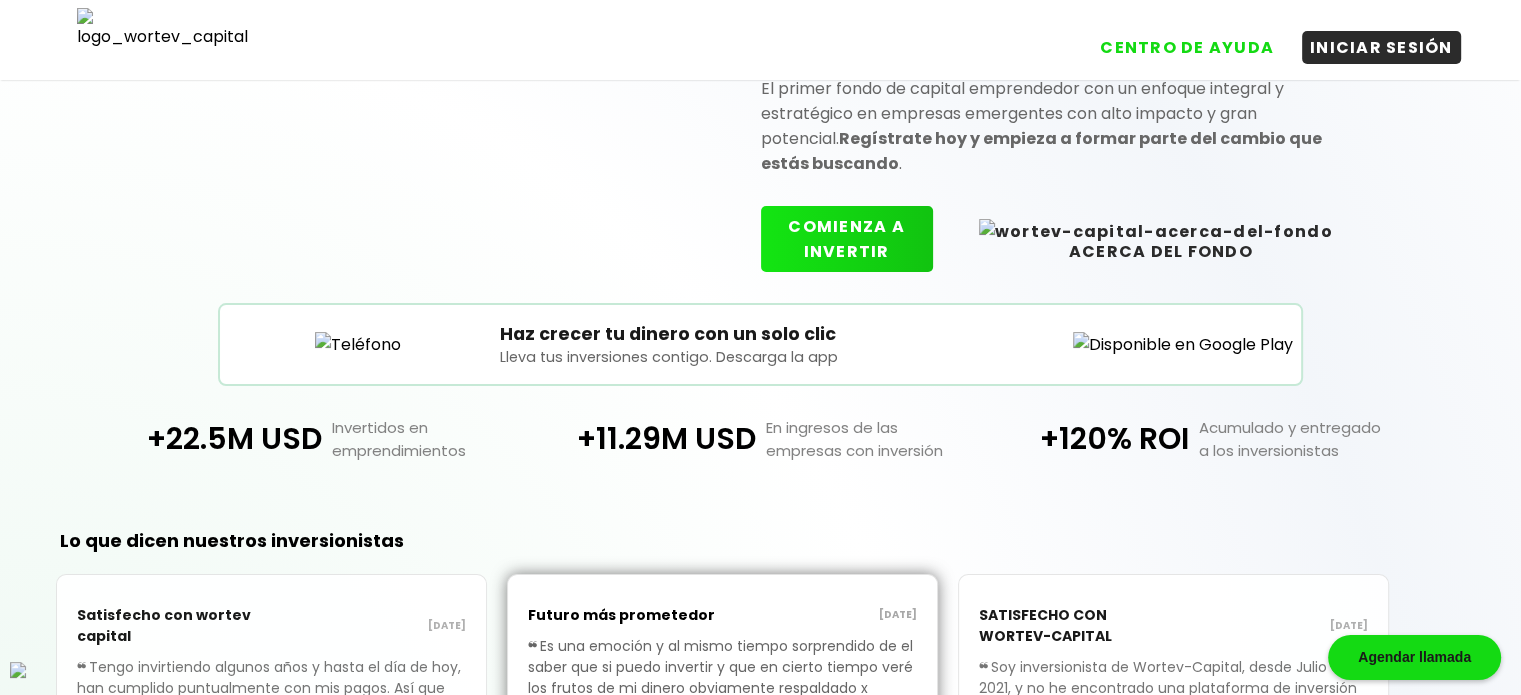 scroll, scrollTop: 200, scrollLeft: 0, axis: vertical 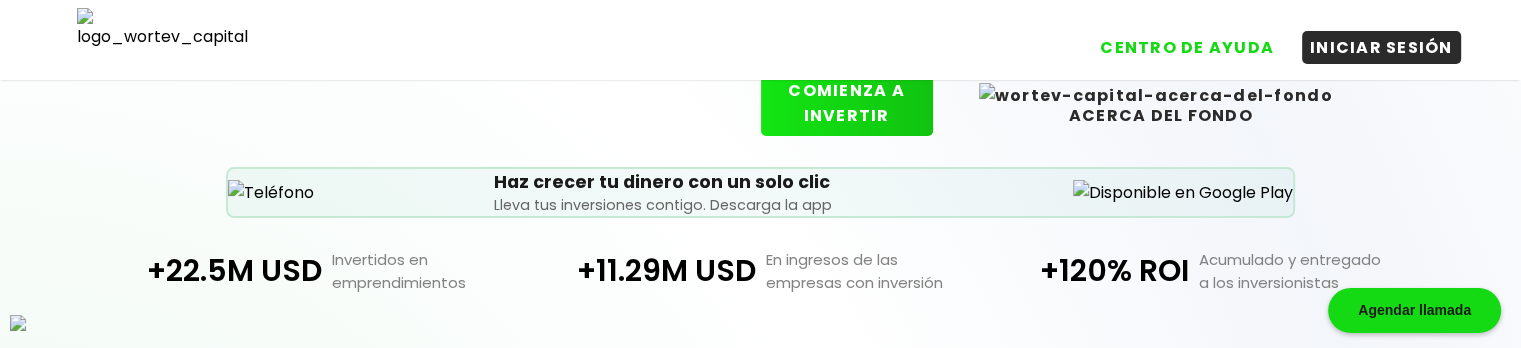 click at bounding box center [271, 192] 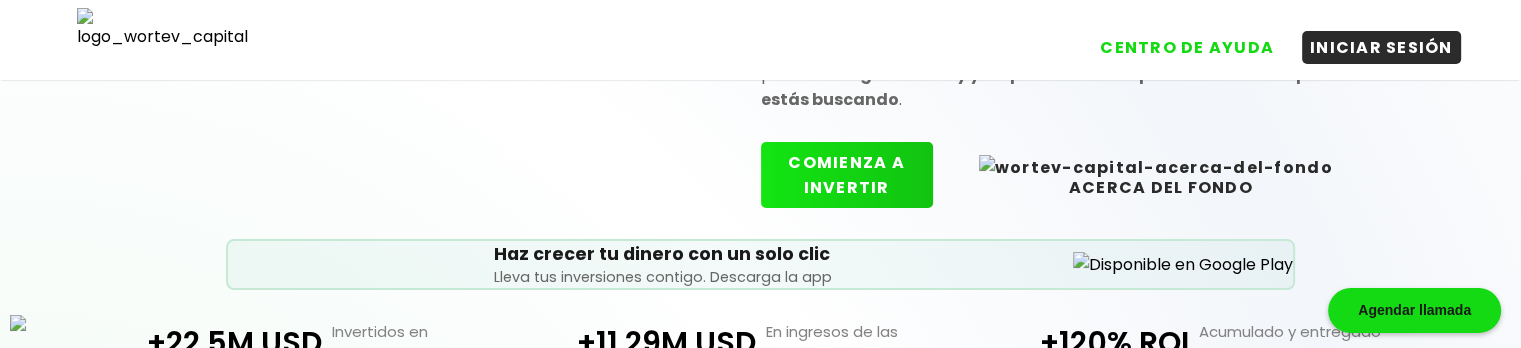 scroll, scrollTop: 370, scrollLeft: 0, axis: vertical 